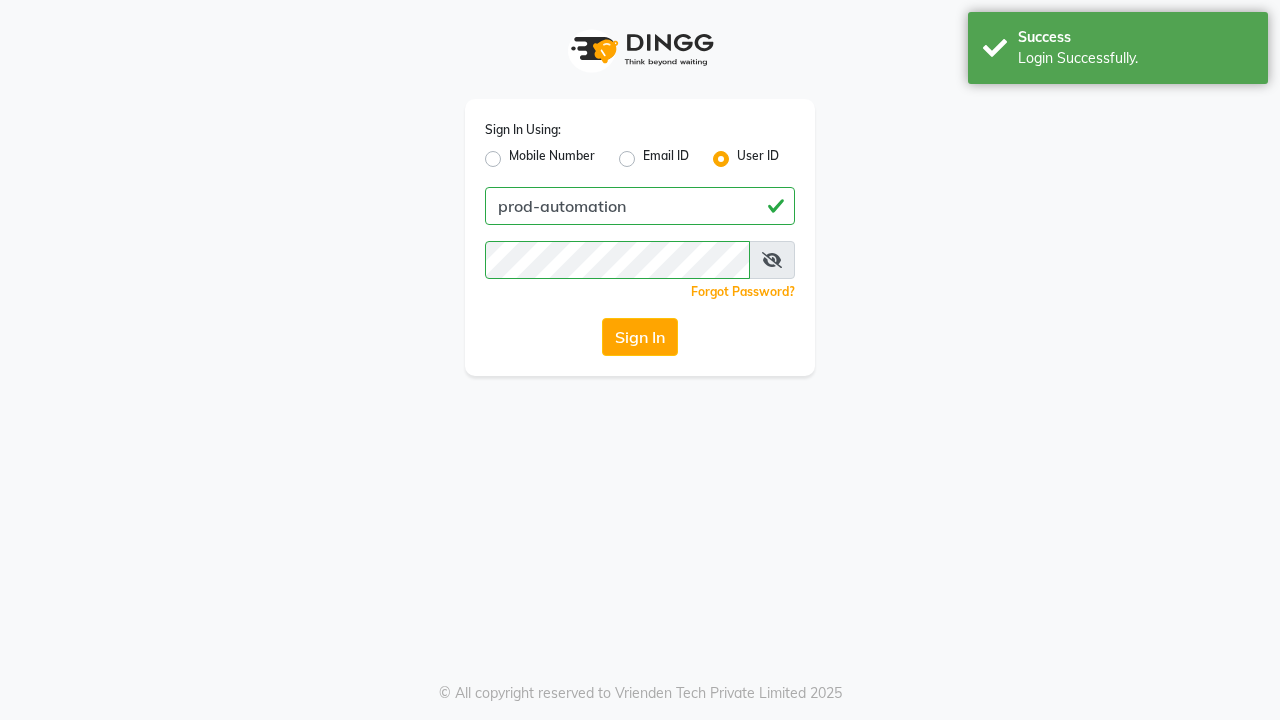scroll, scrollTop: 0, scrollLeft: 0, axis: both 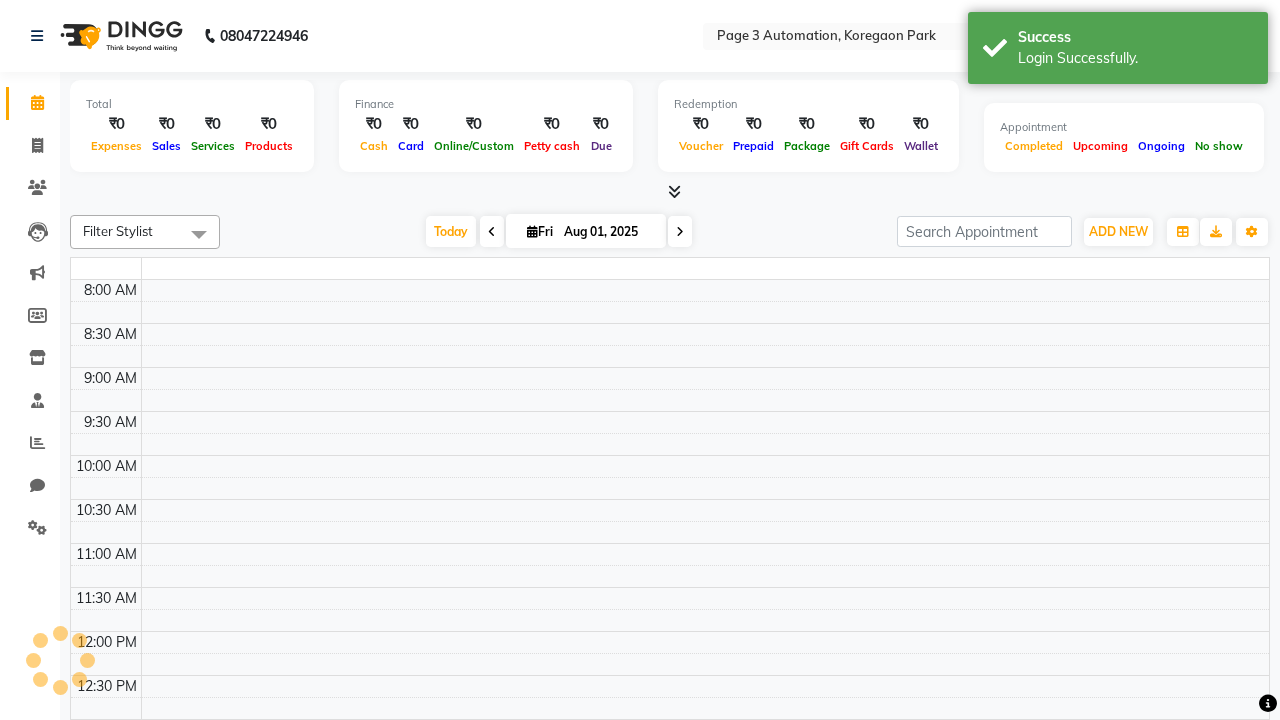 select on "en" 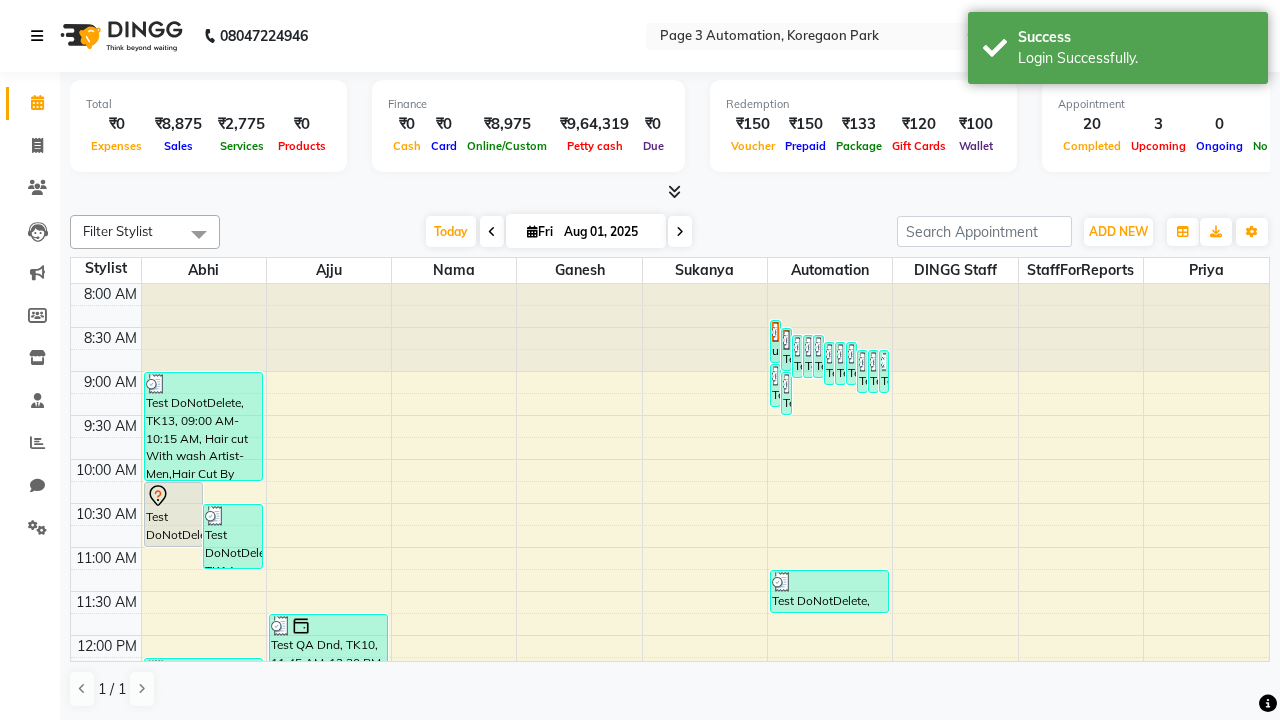 click at bounding box center (37, 36) 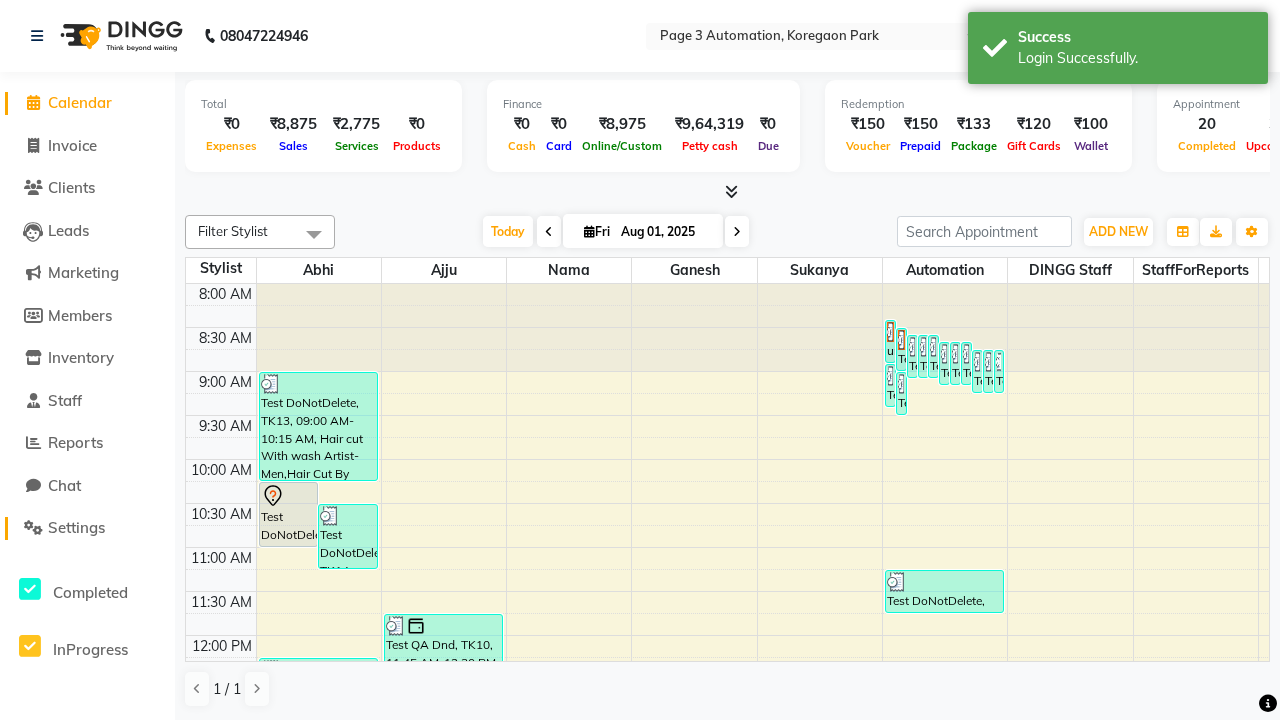 click on "Settings" 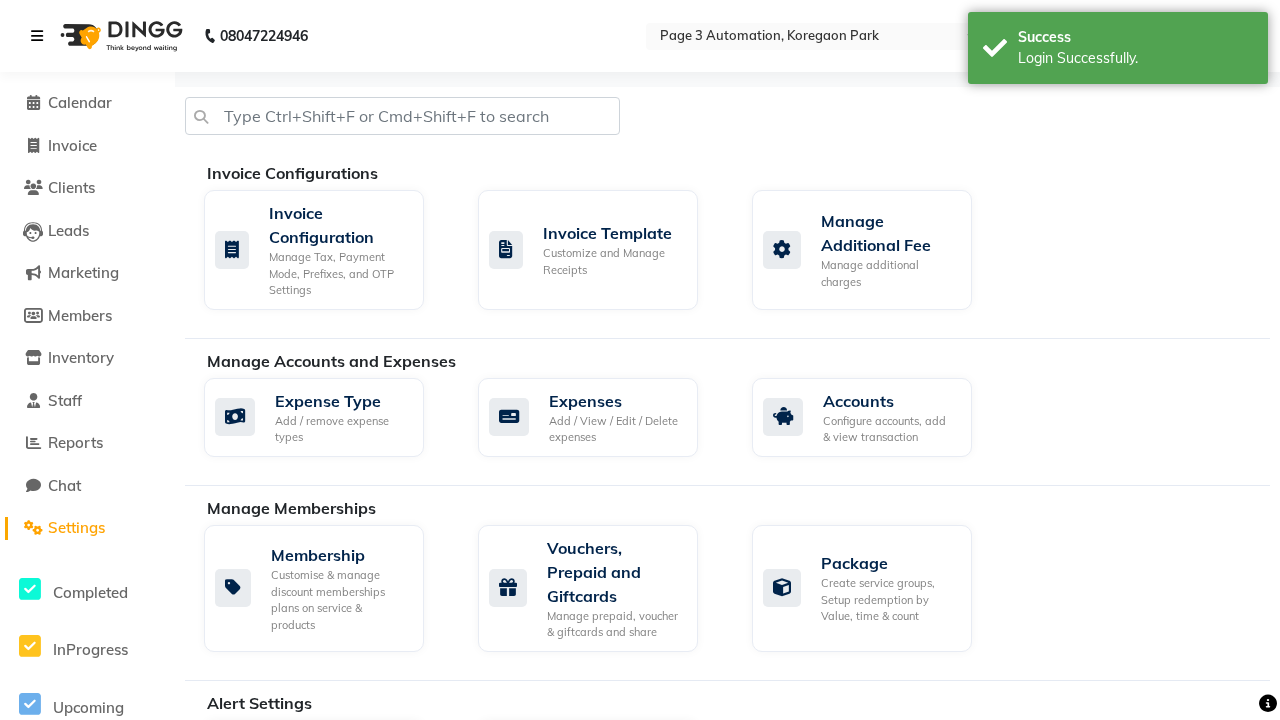 click at bounding box center (37, 36) 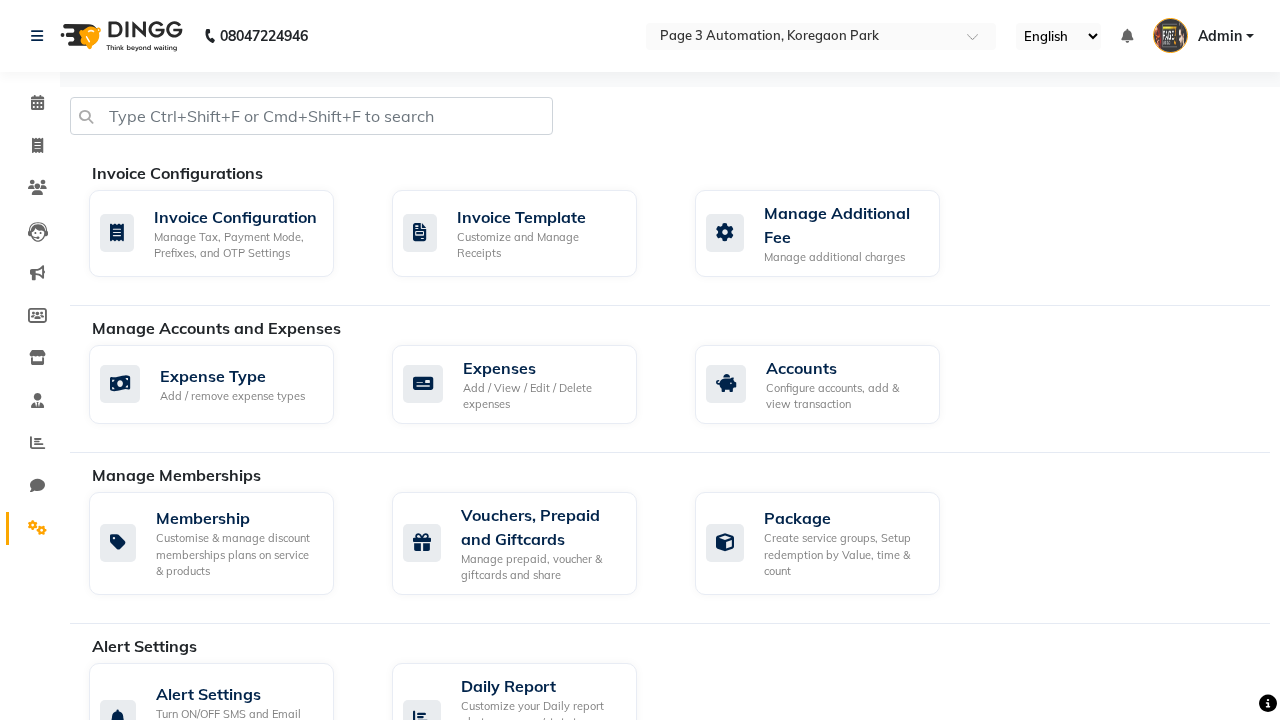 click 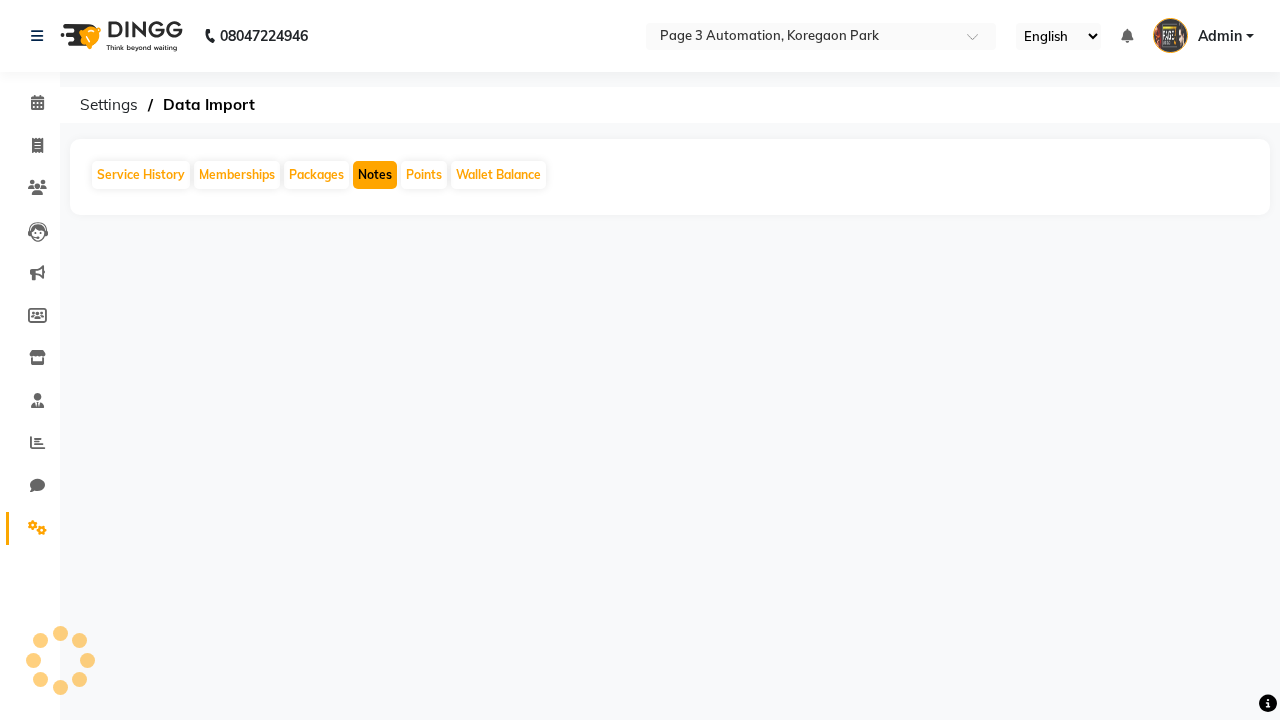 click on "Notes" 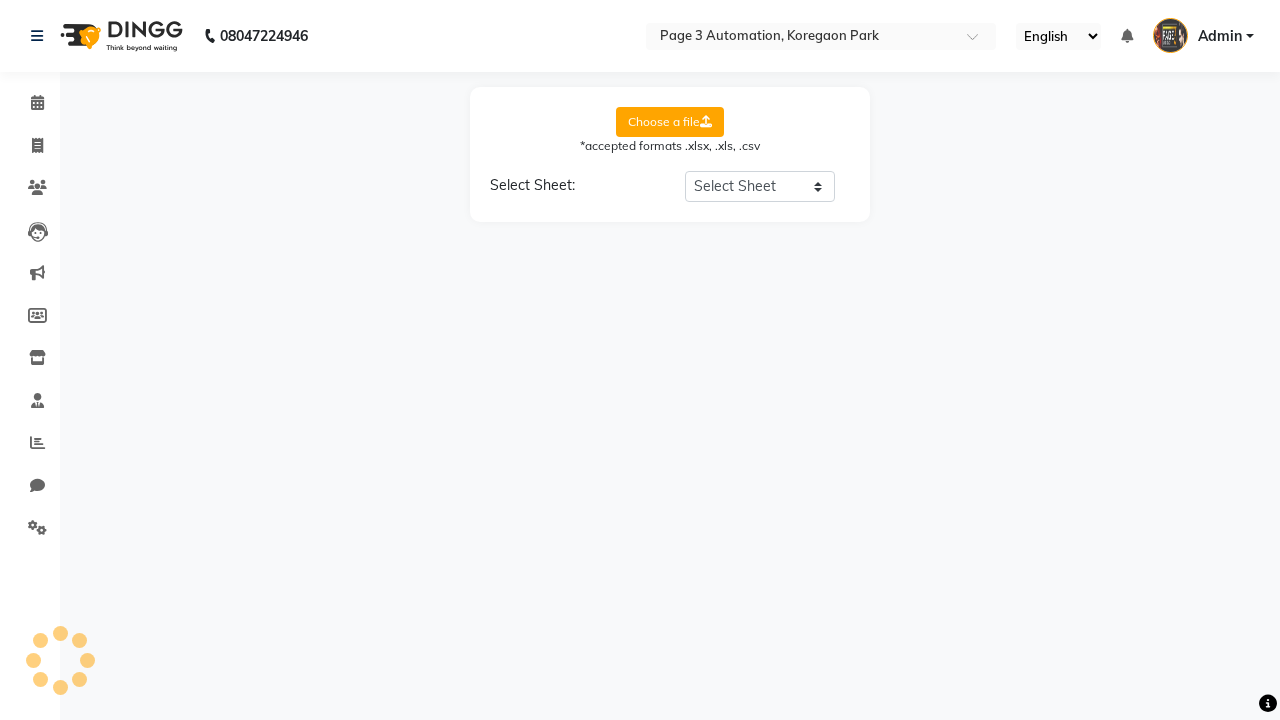 select on "Sheet1" 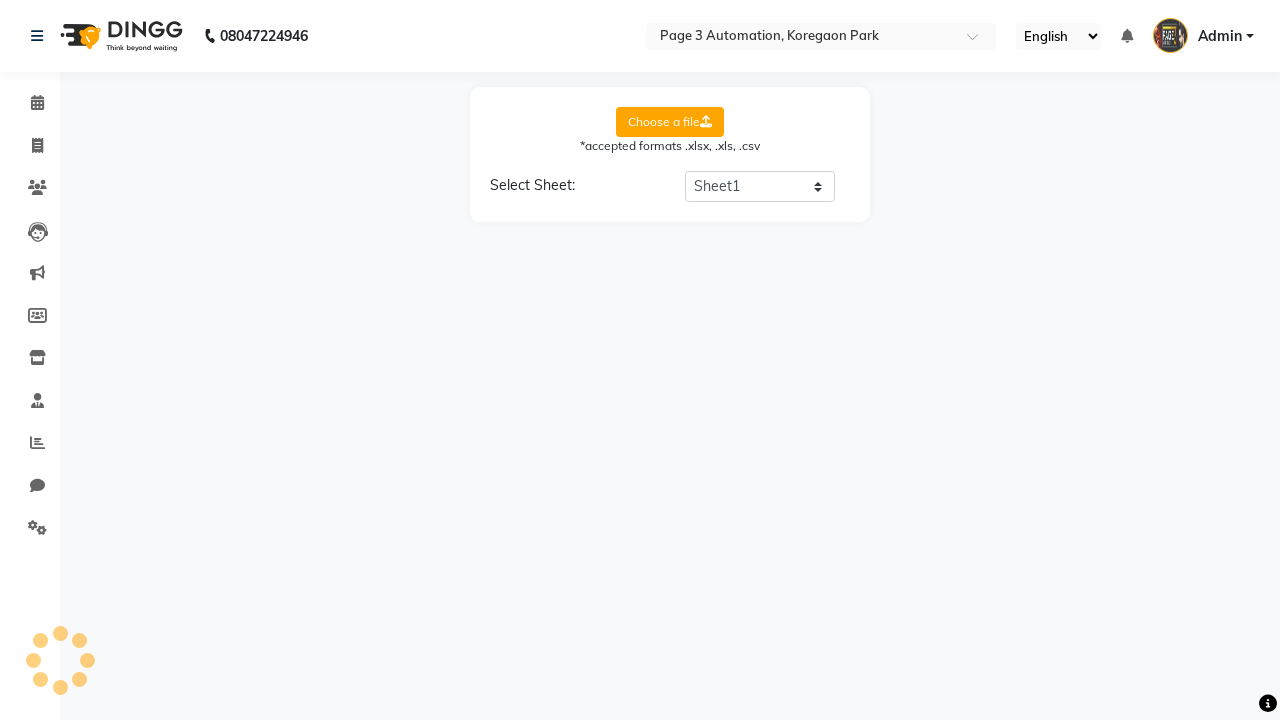 select on "Name" 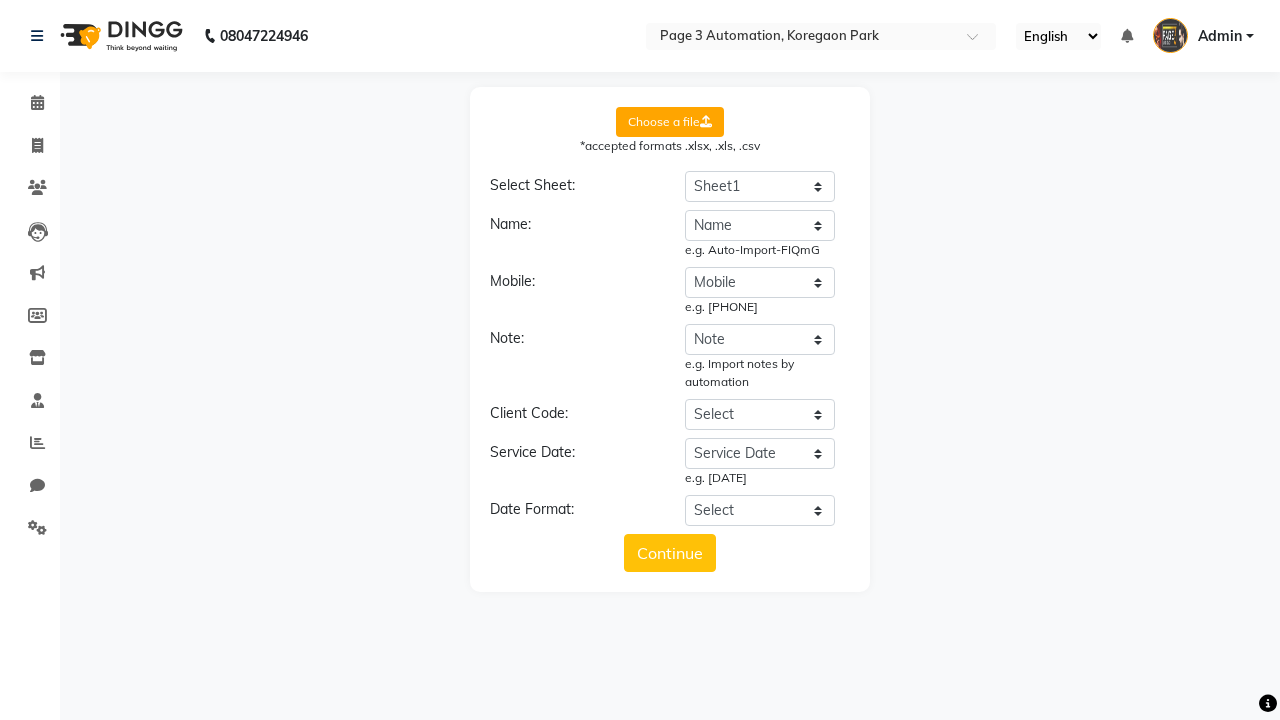 select on "DD/MM/YYYY" 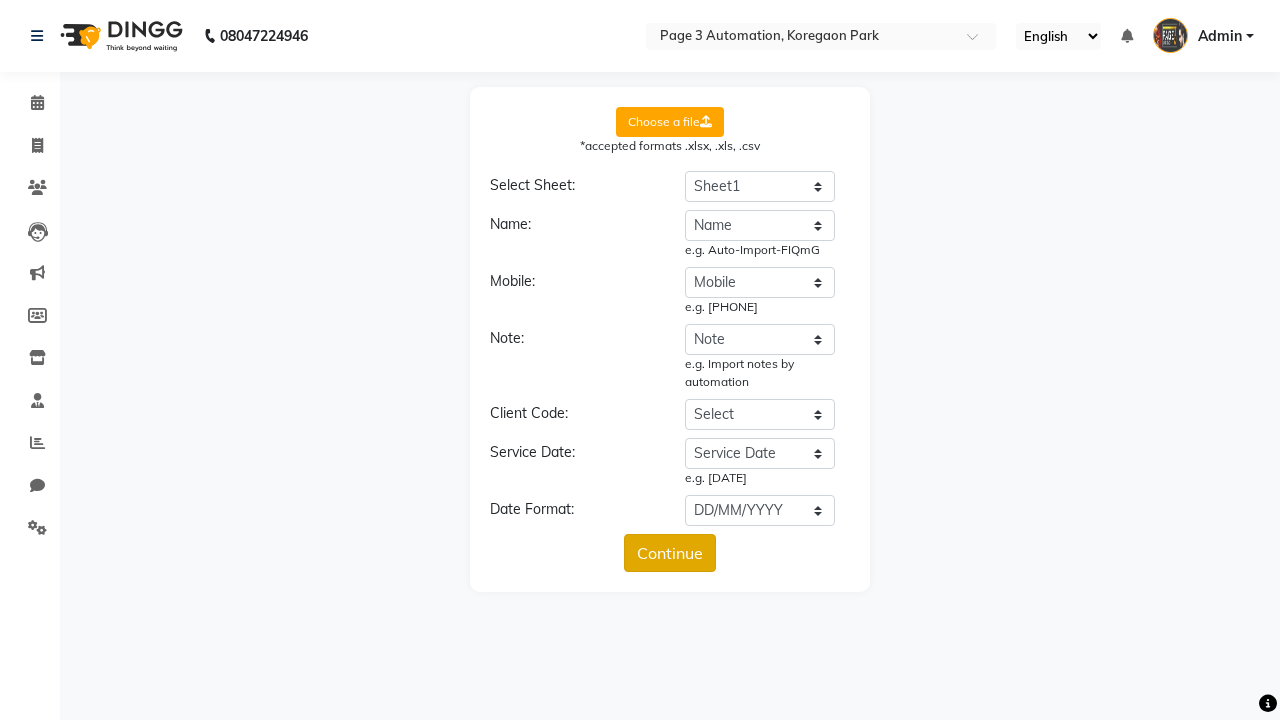 click on "Continue" 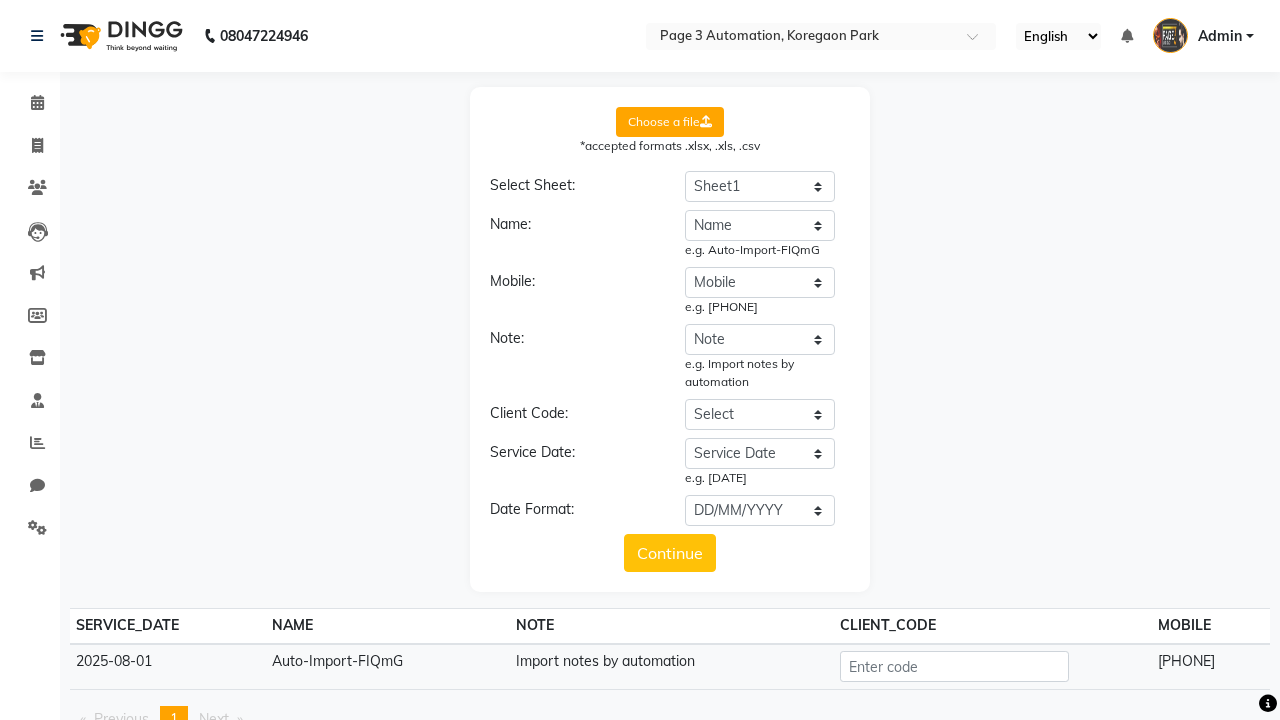 click on "Upload" 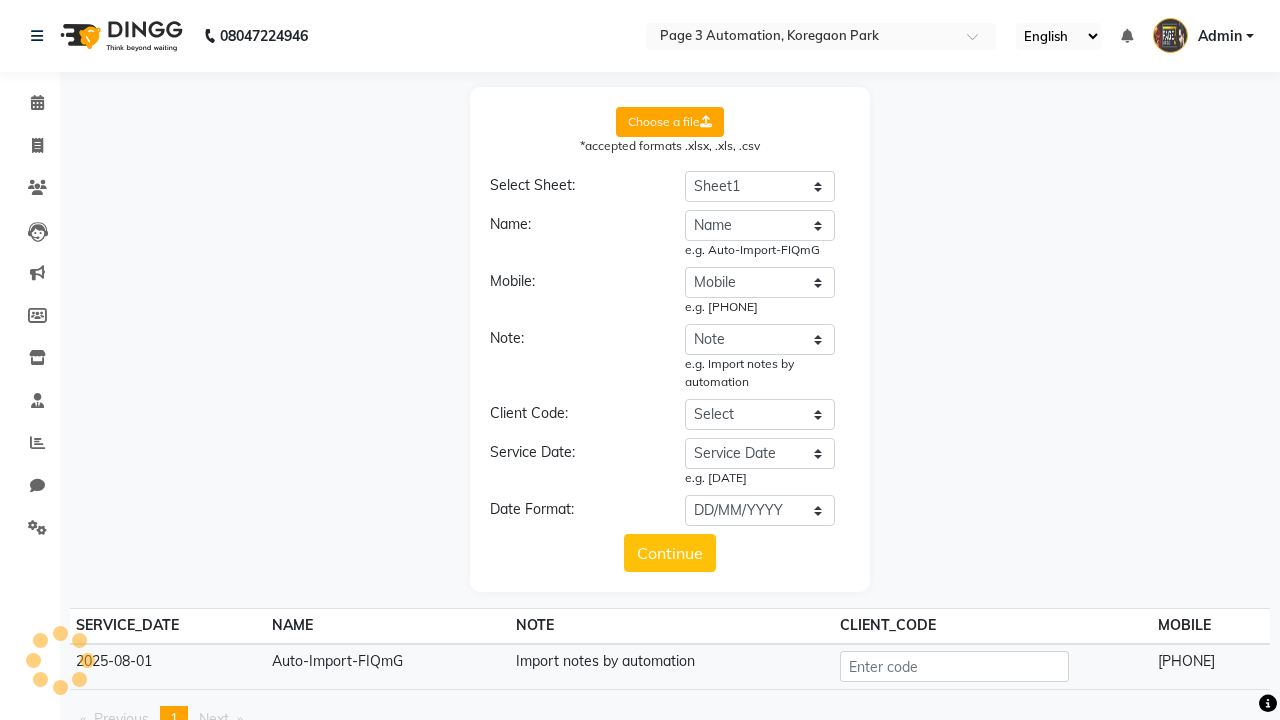 scroll, scrollTop: 97, scrollLeft: 0, axis: vertical 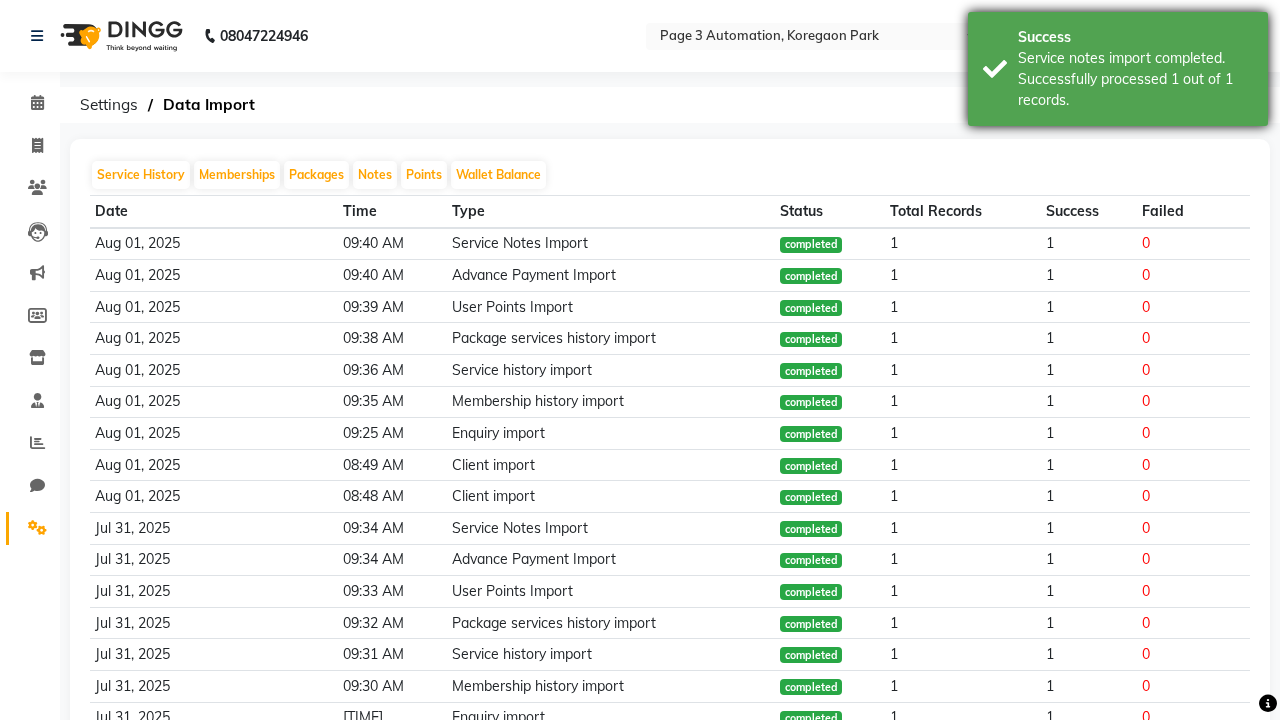 click on "Service notes import completed. Successfully processed 1 out of 1 records." at bounding box center (1135, 79) 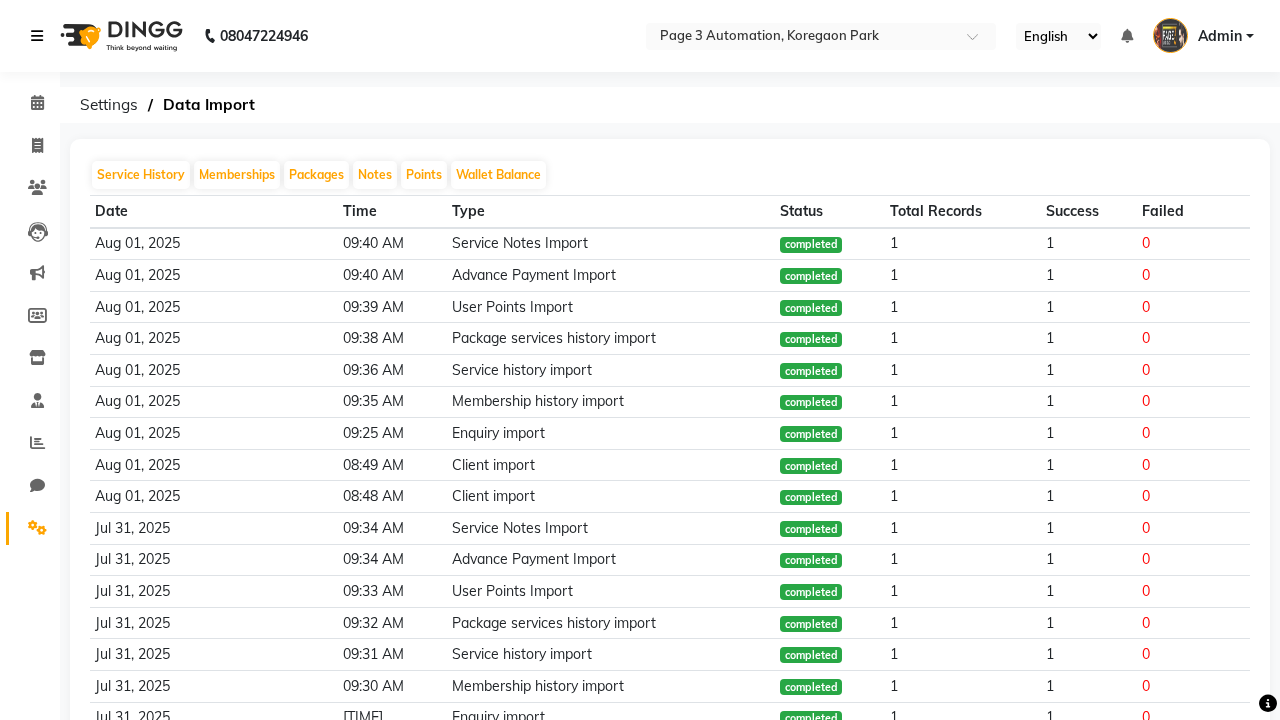 click at bounding box center [37, 36] 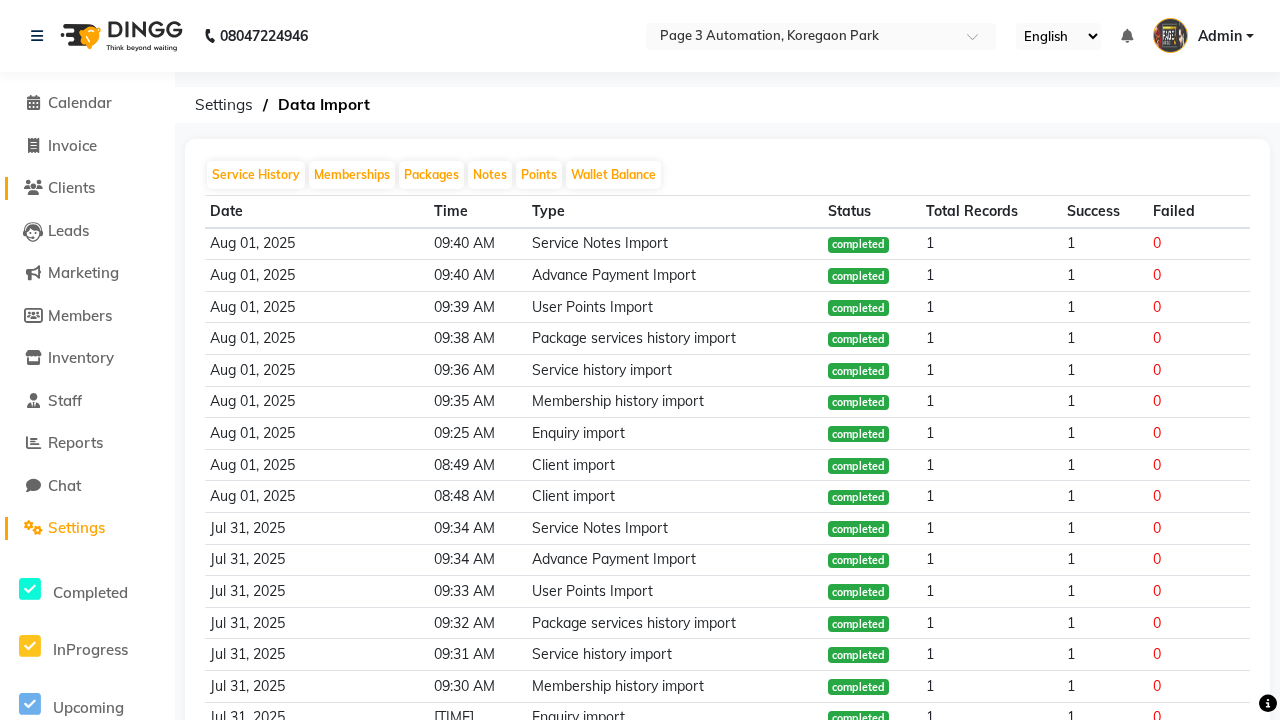 click on "Clients" 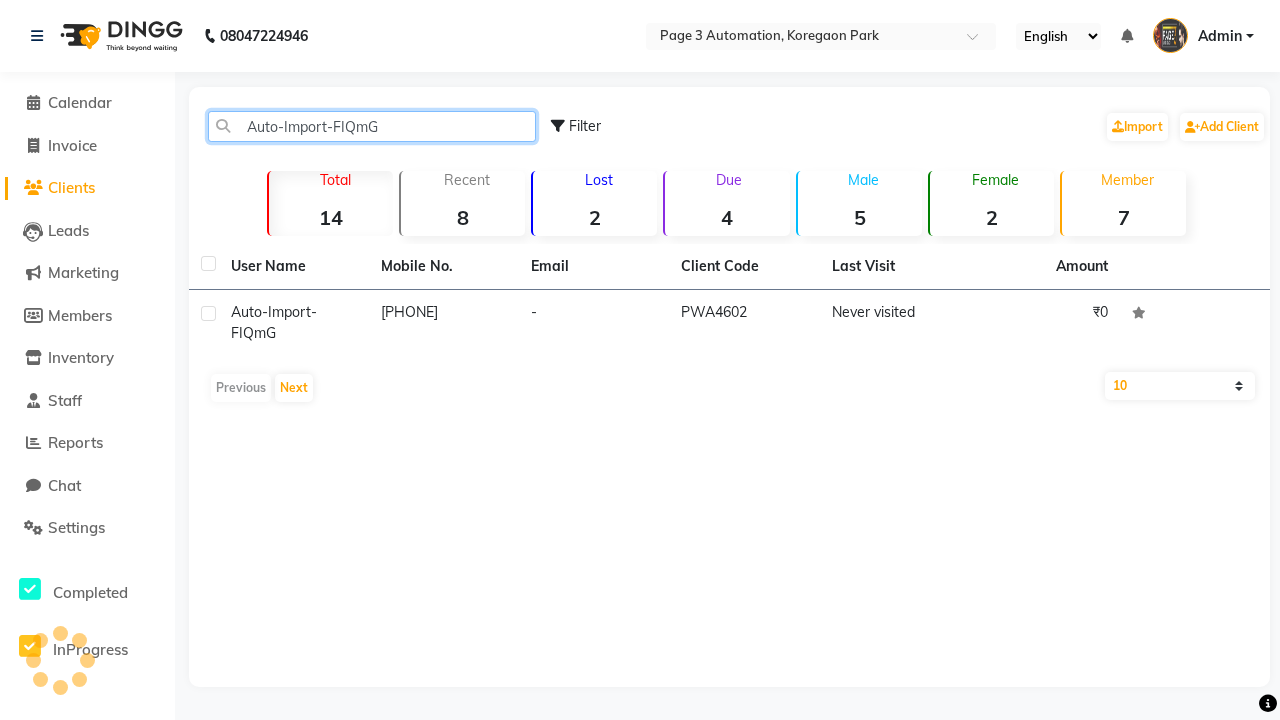 type on "Auto-Import-FIQmG" 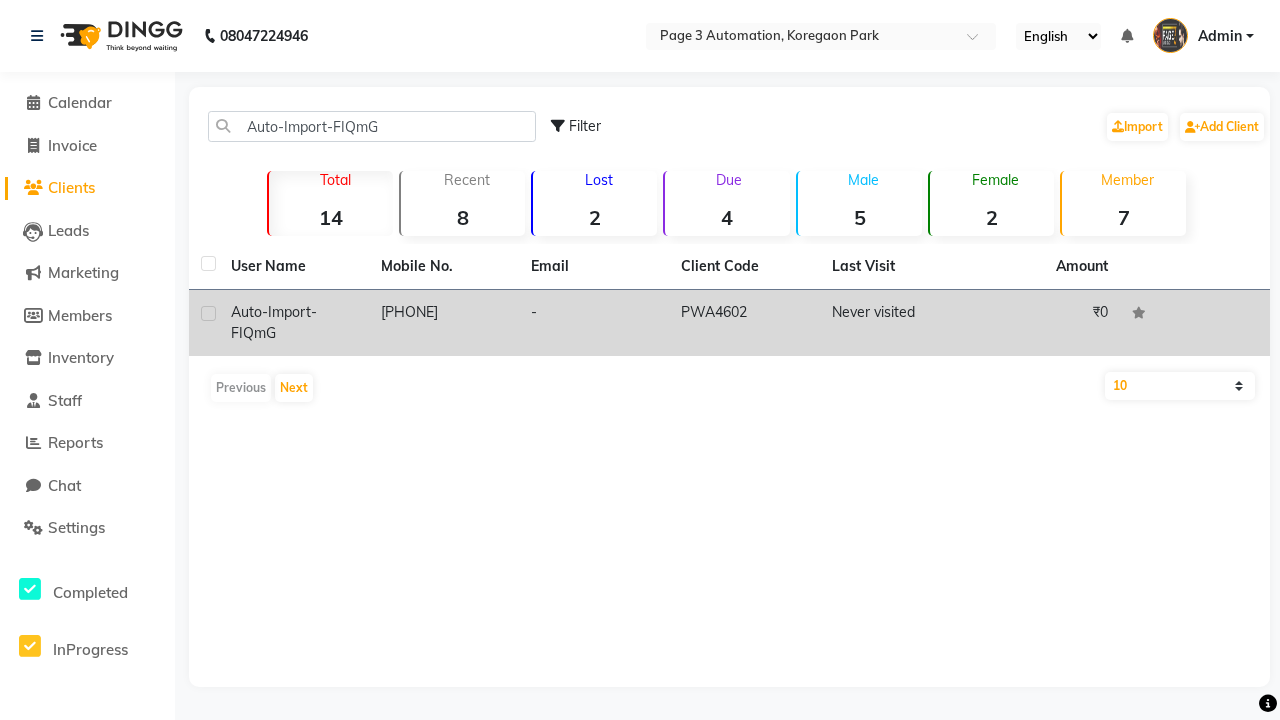 click on "PWA4602" 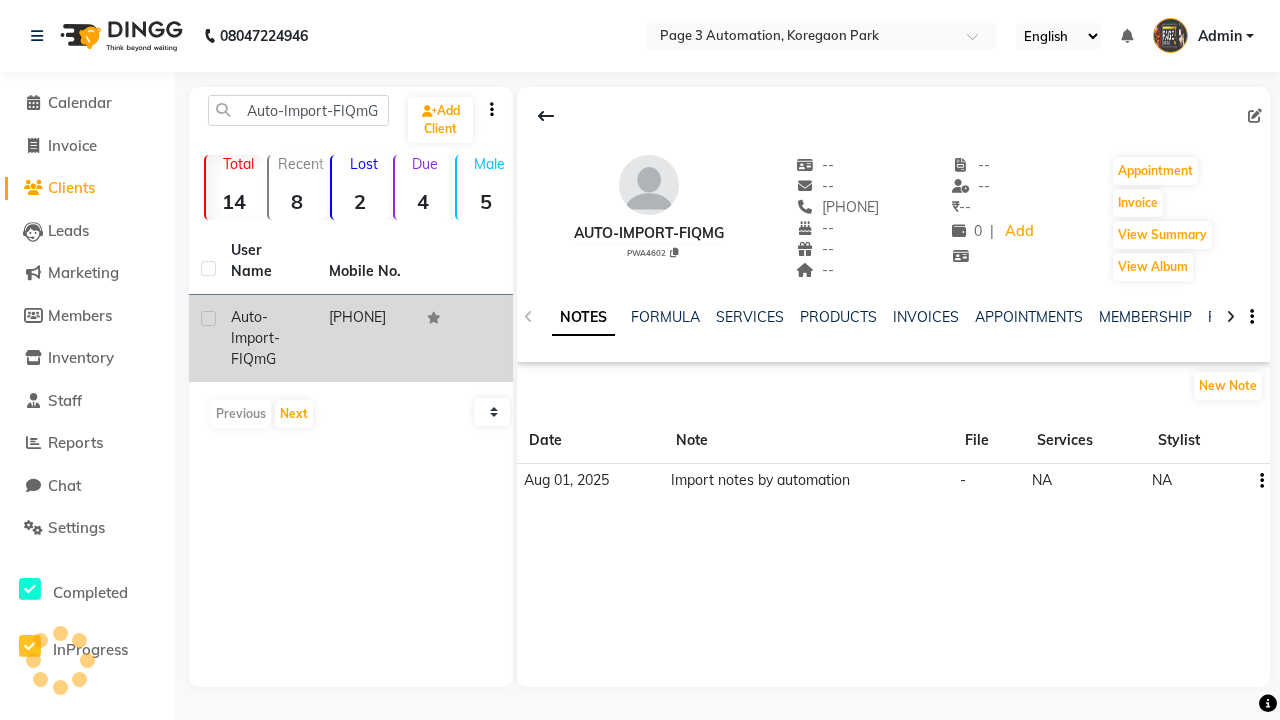 click on "NOTES" 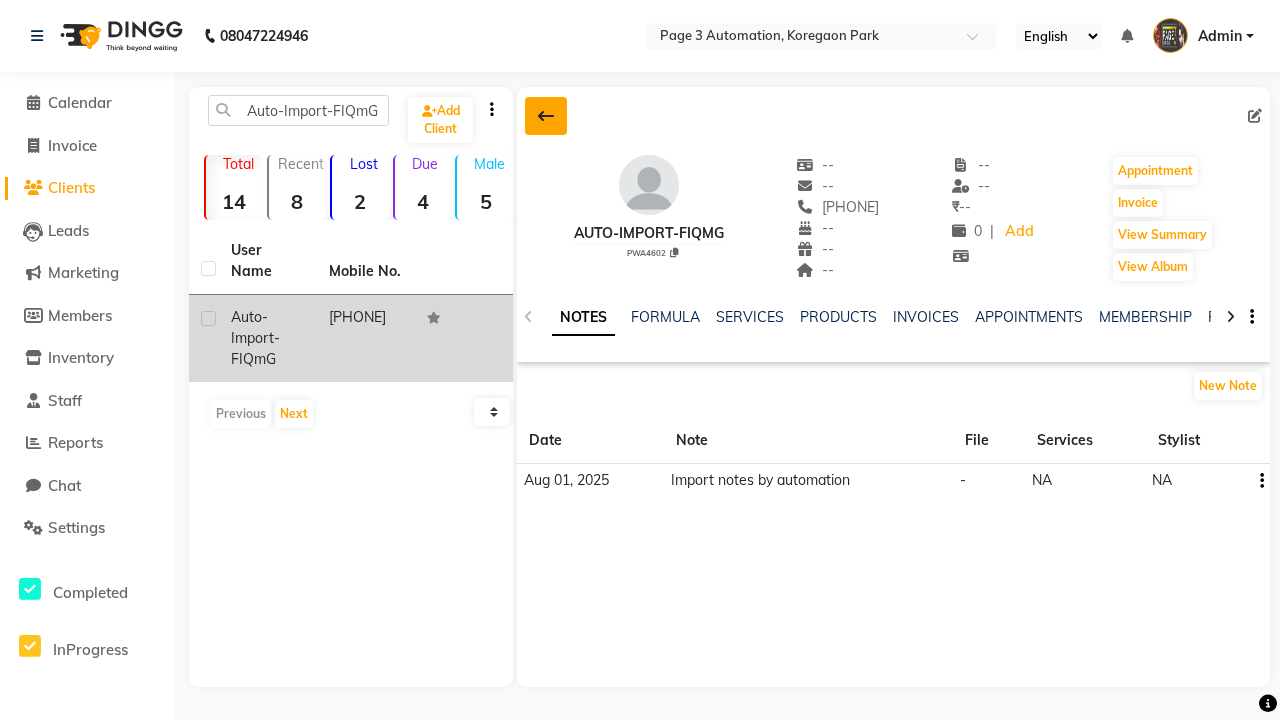 click 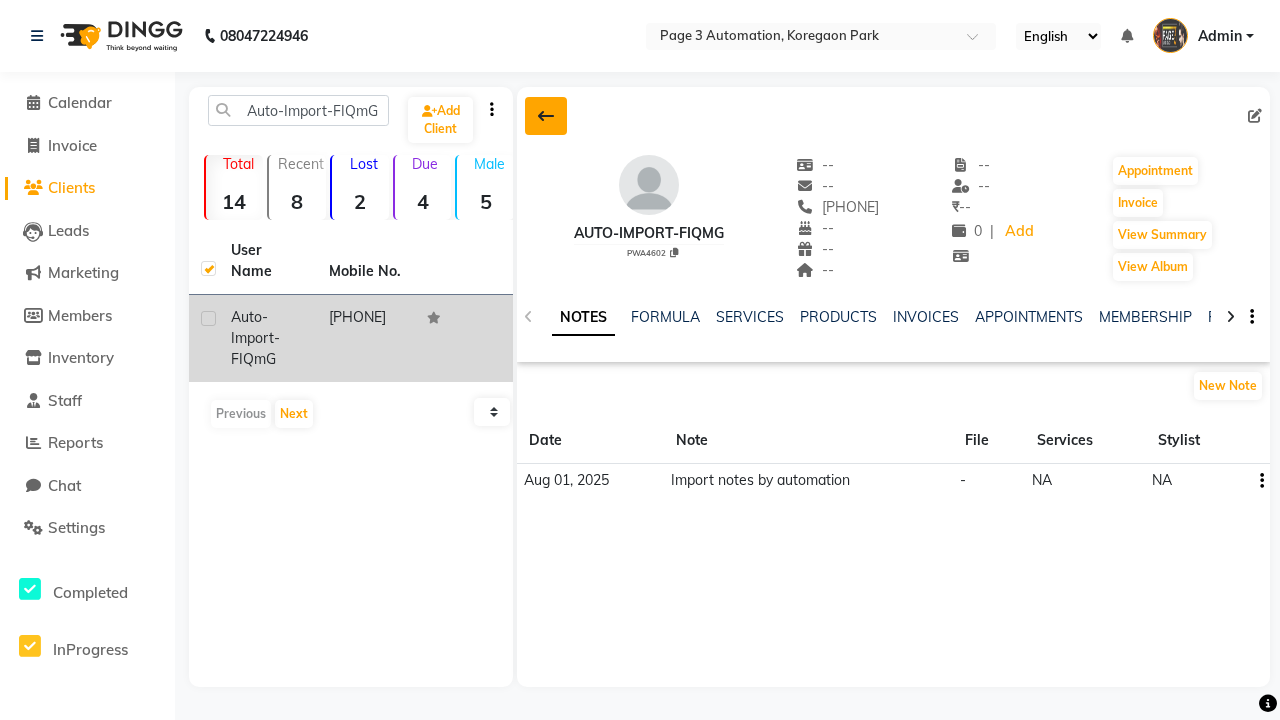 checkbox on "true" 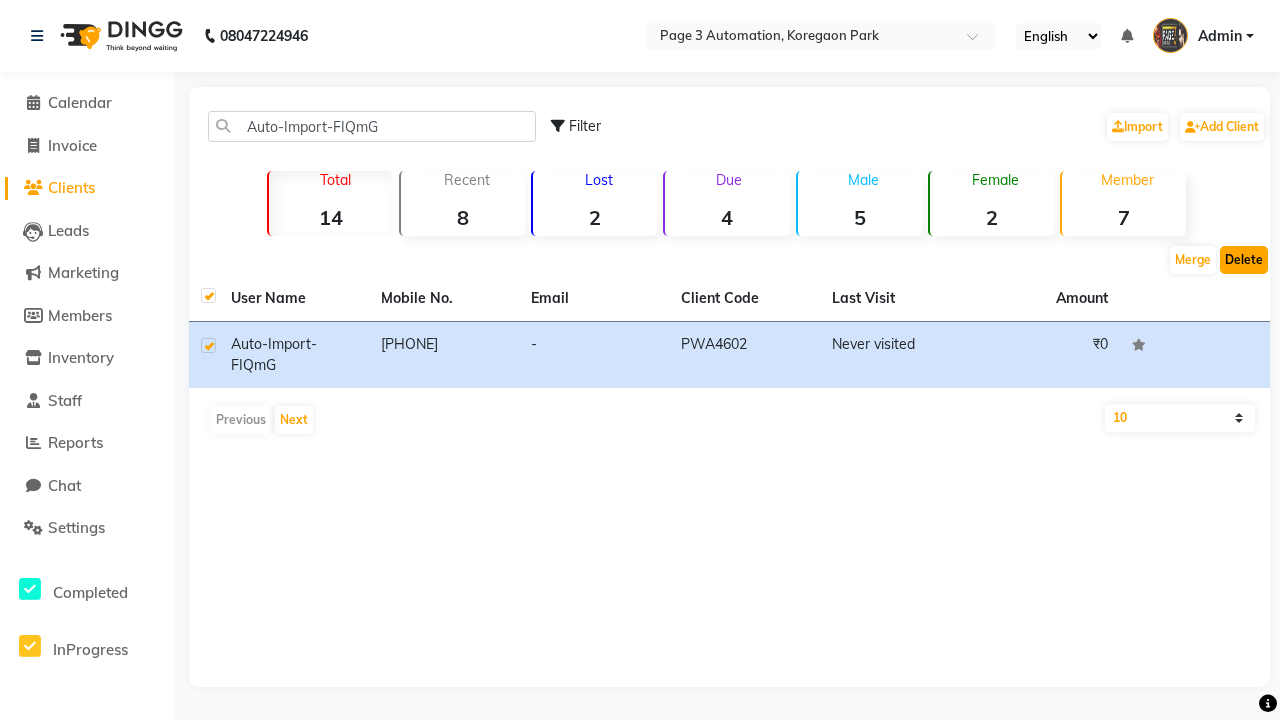 click on "Delete" 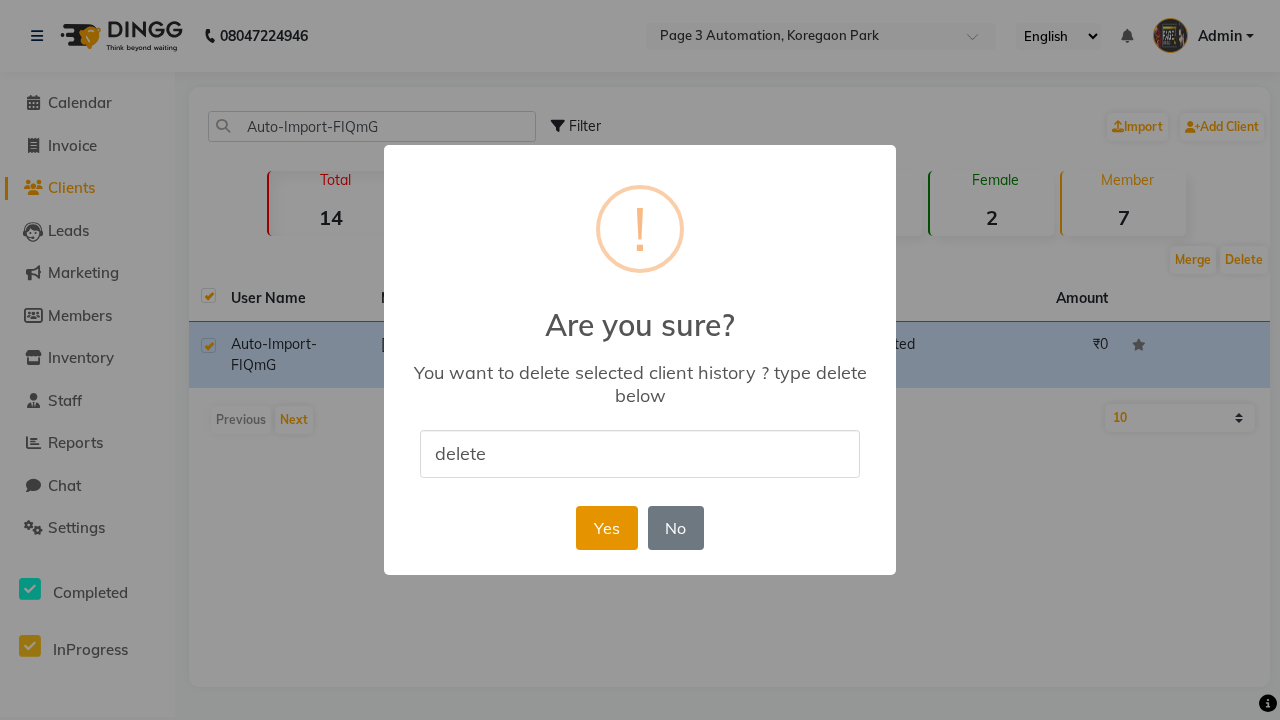 type on "delete" 